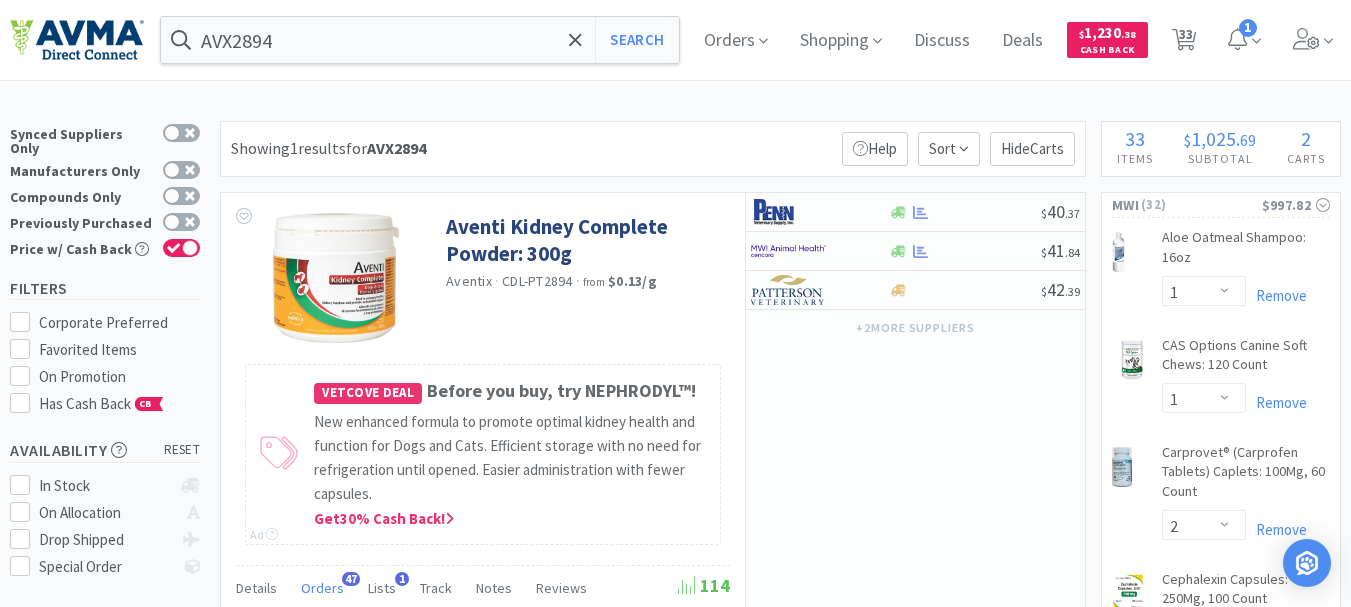 select on "1" 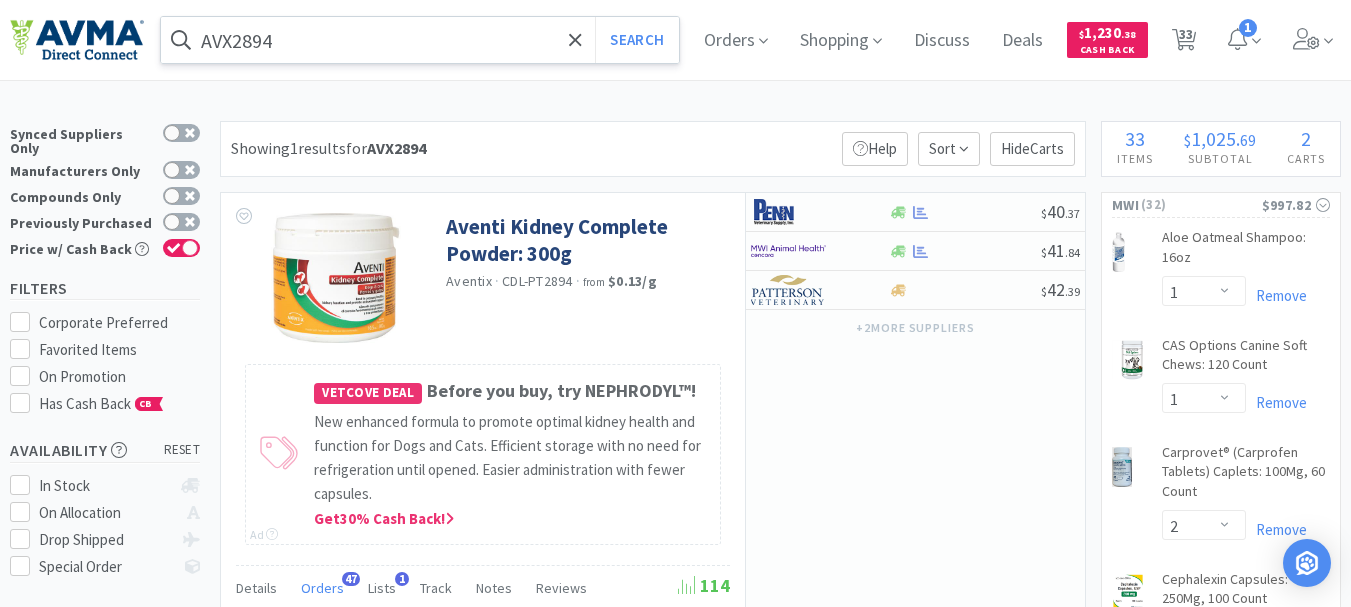scroll, scrollTop: 0, scrollLeft: 0, axis: both 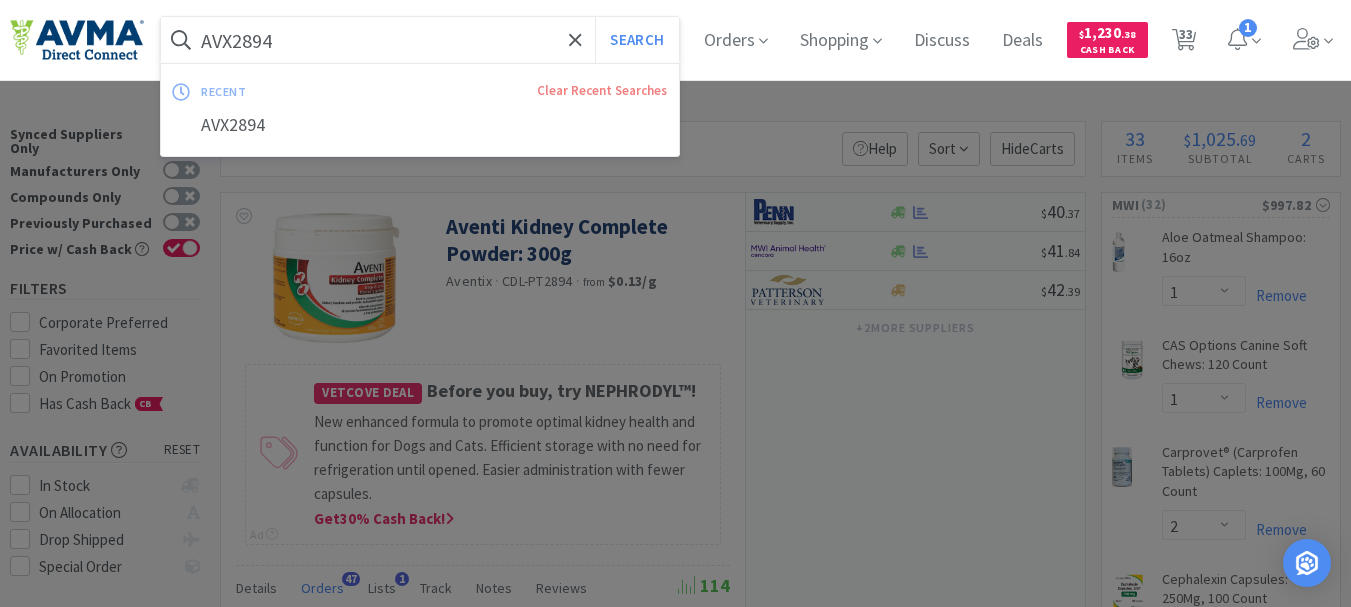 paste on "[NUMBER]" 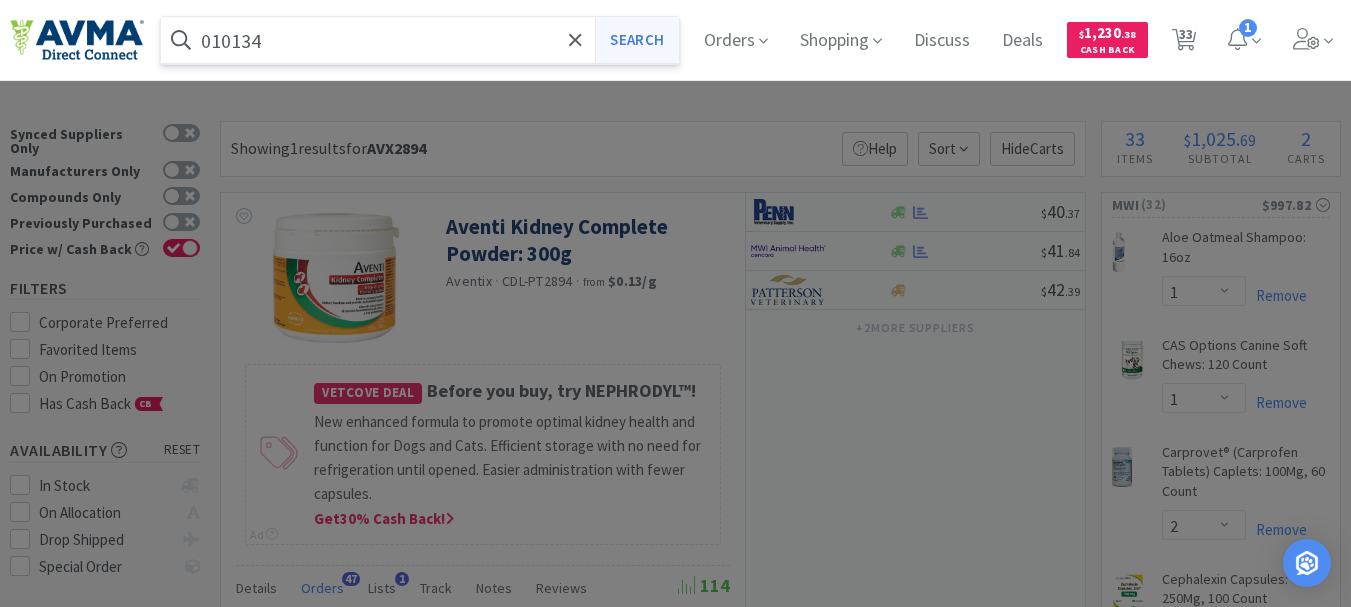 type on "010134" 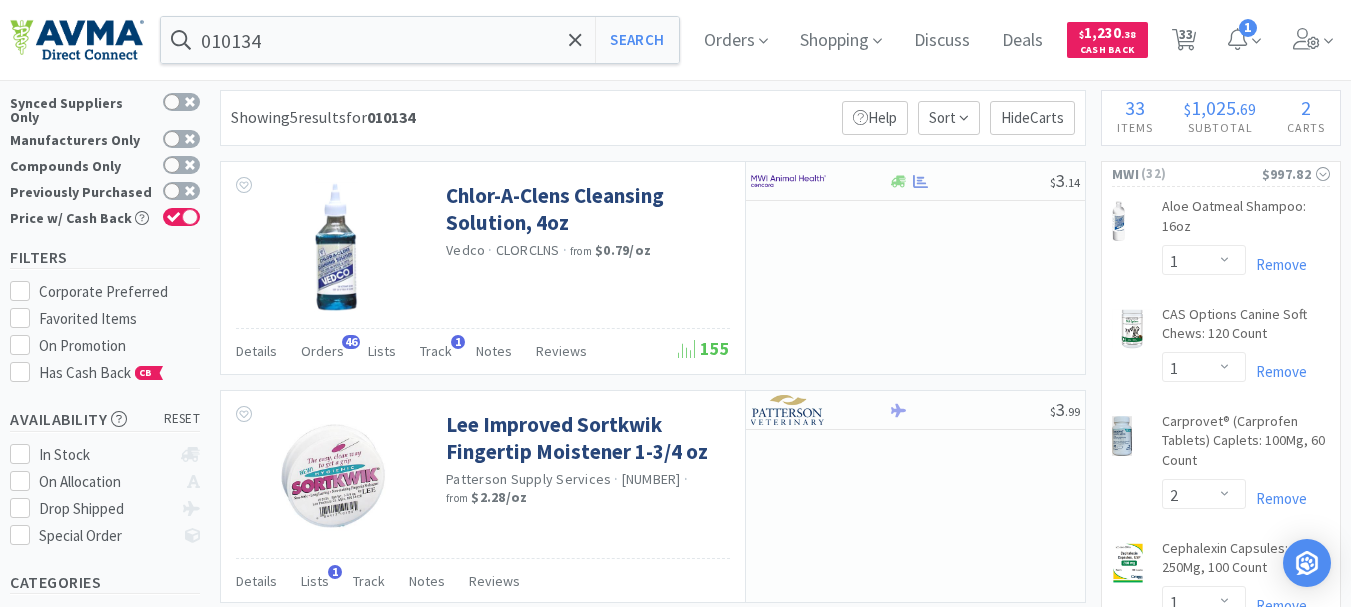 scroll, scrollTop: 0, scrollLeft: 0, axis: both 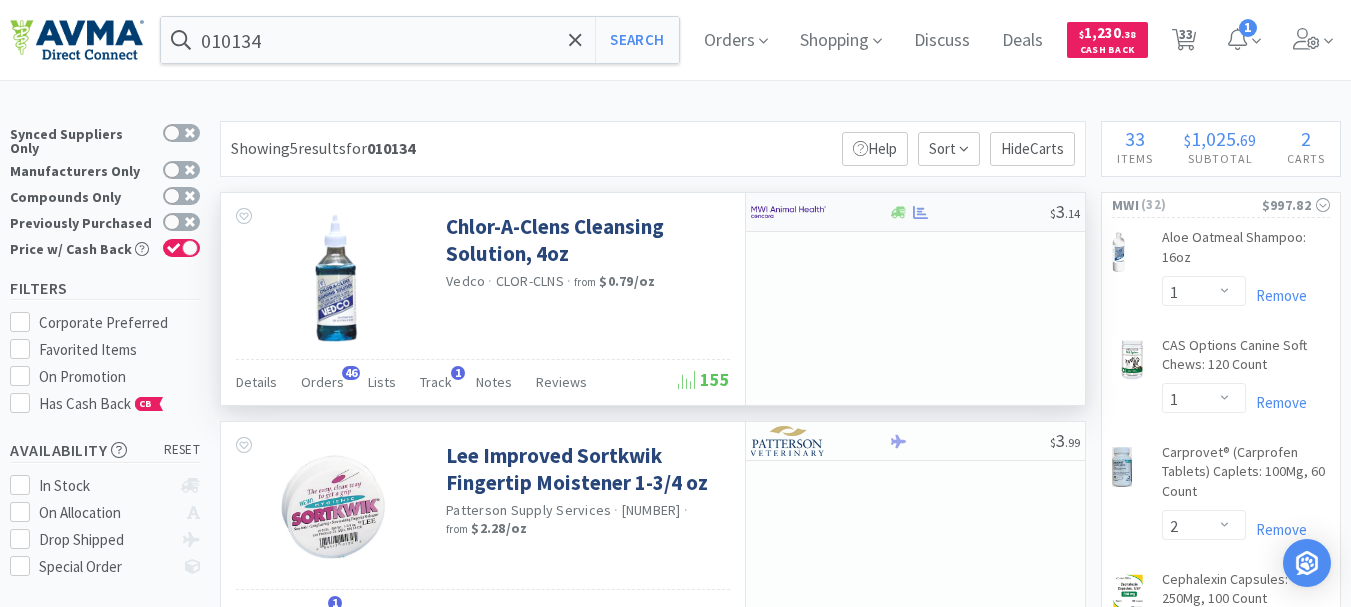 click at bounding box center [788, 212] 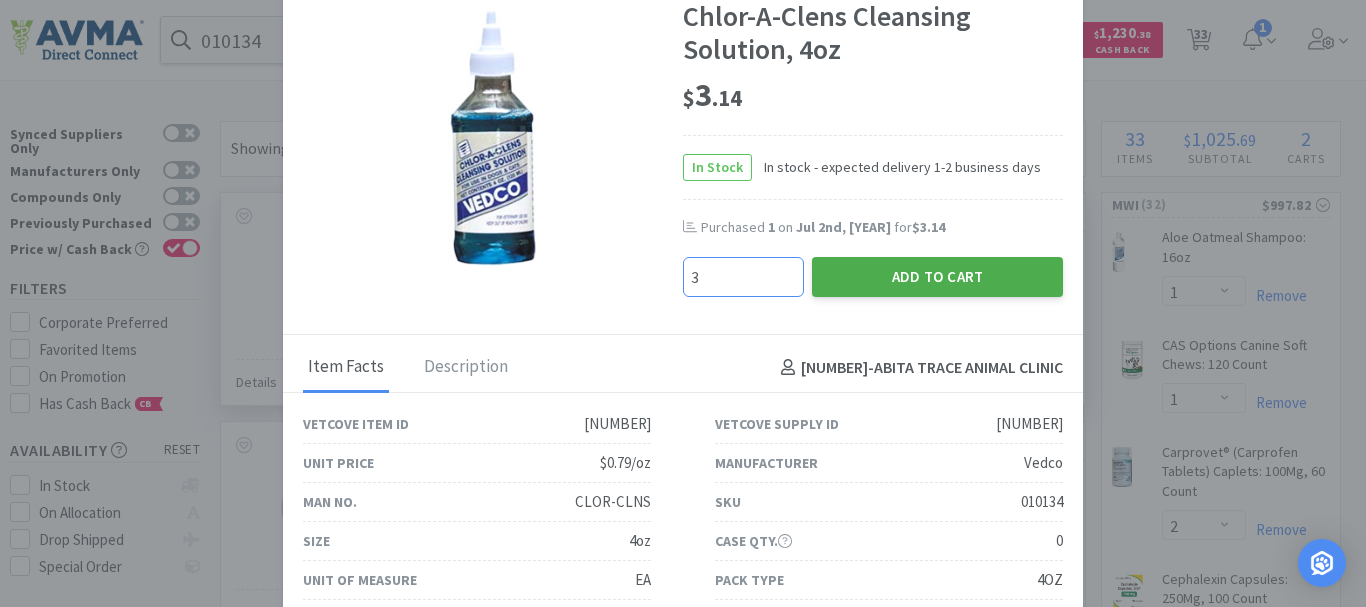 type on "3" 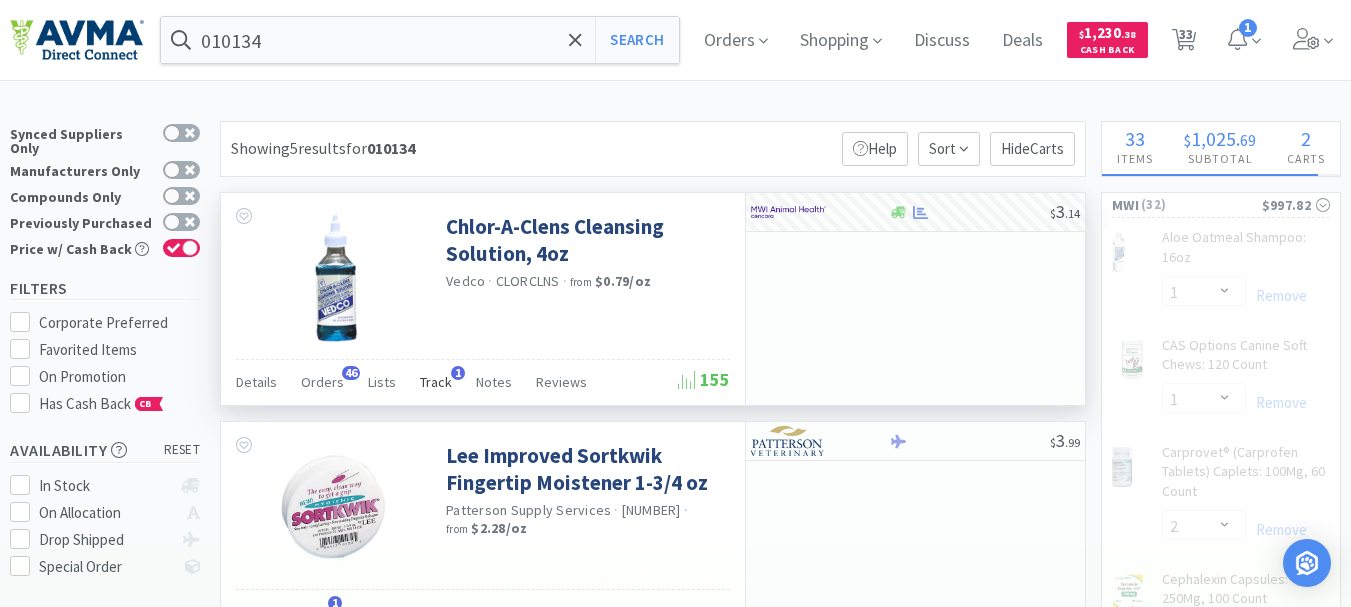 select on "3" 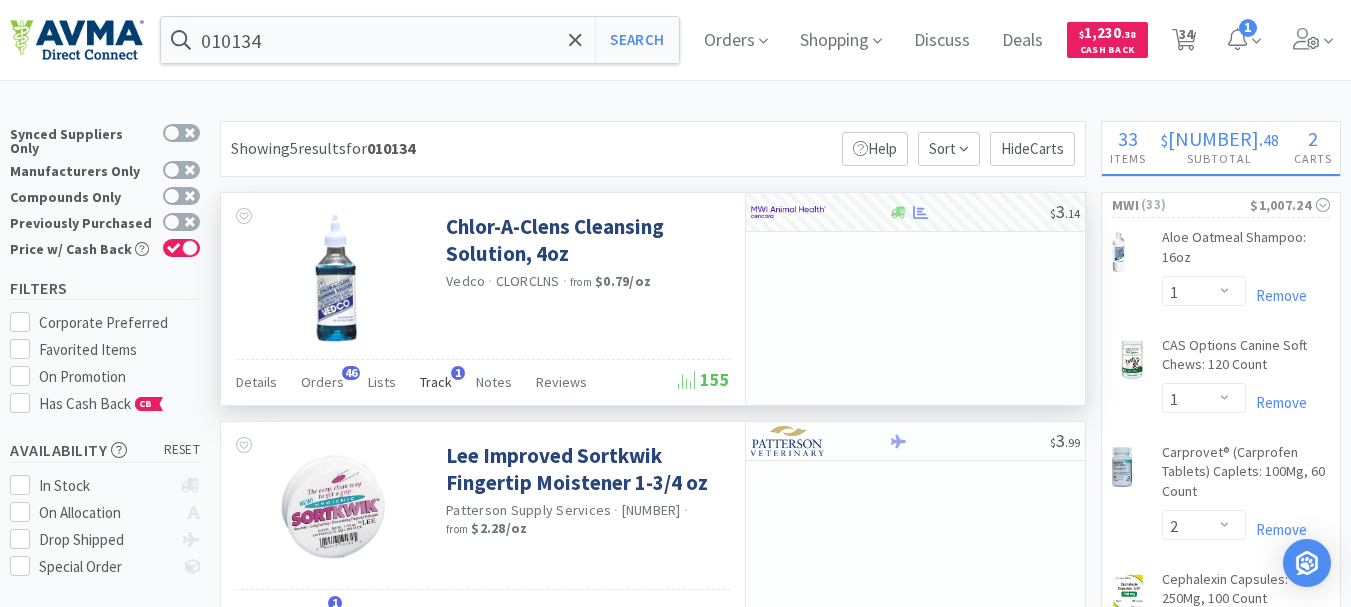 click on "Track" at bounding box center (436, 382) 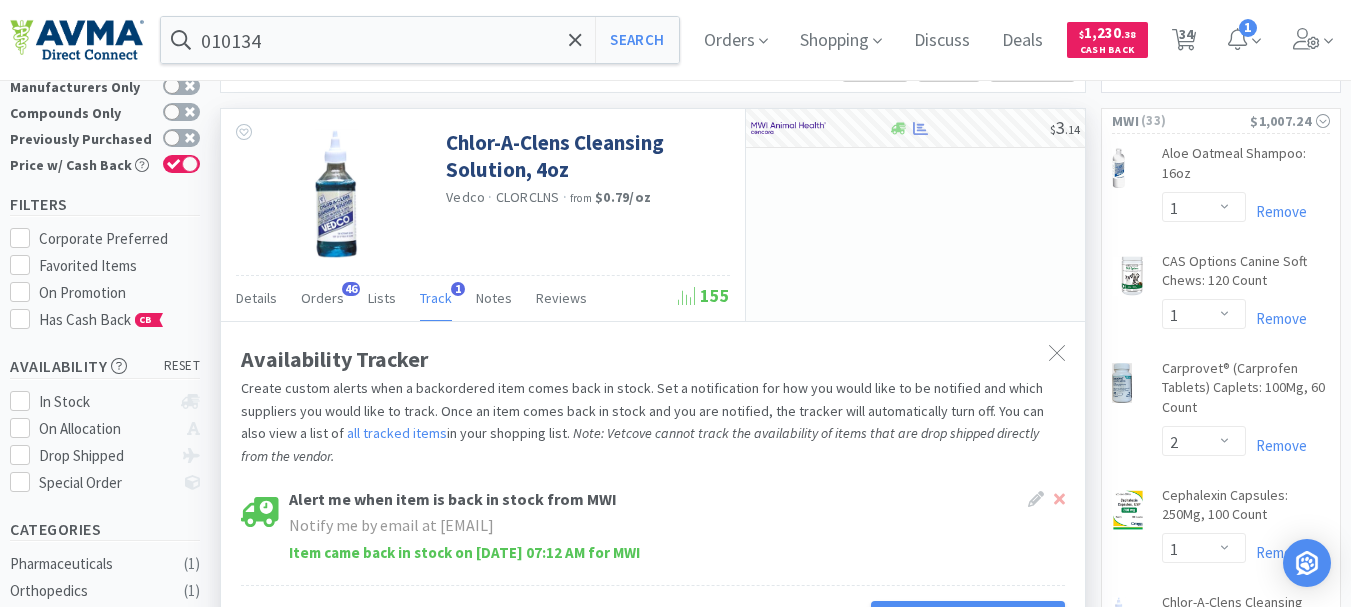 scroll, scrollTop: 200, scrollLeft: 0, axis: vertical 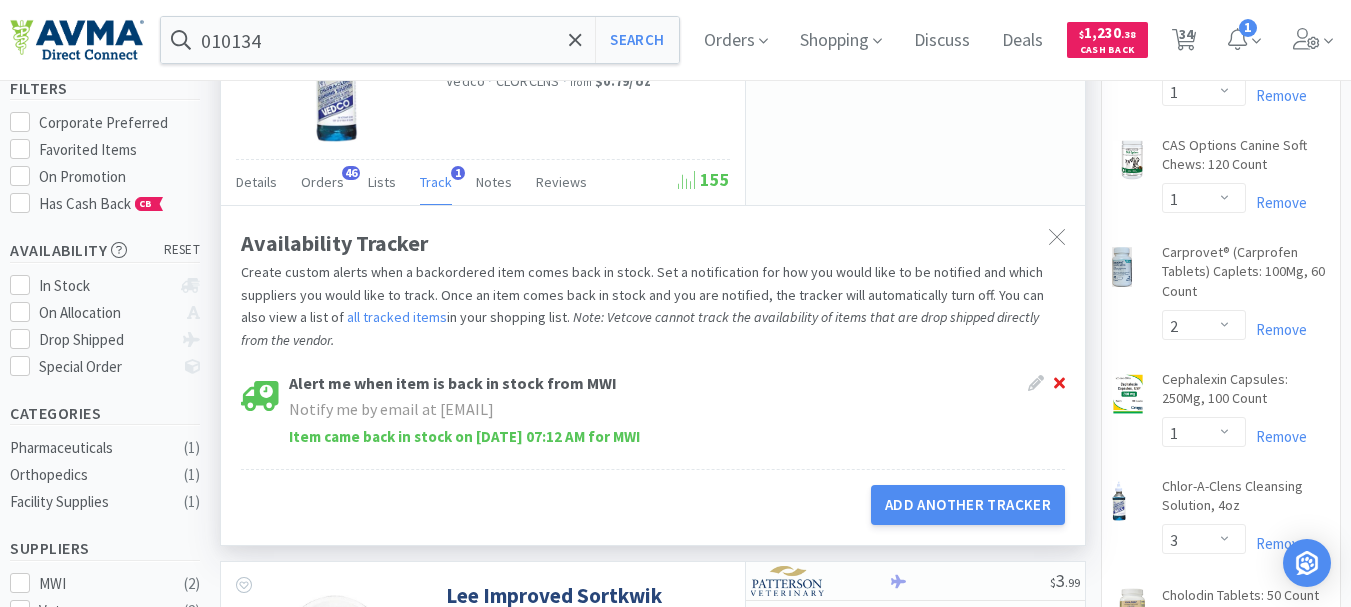 click 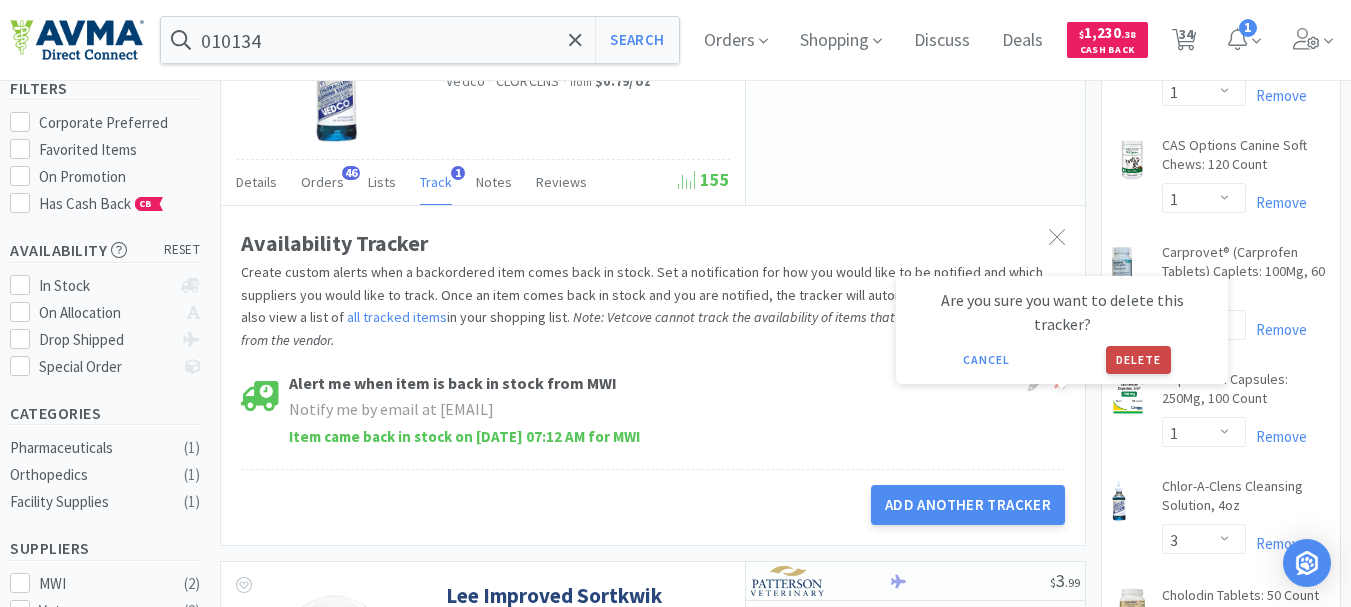 click on "Delete" at bounding box center [1138, 360] 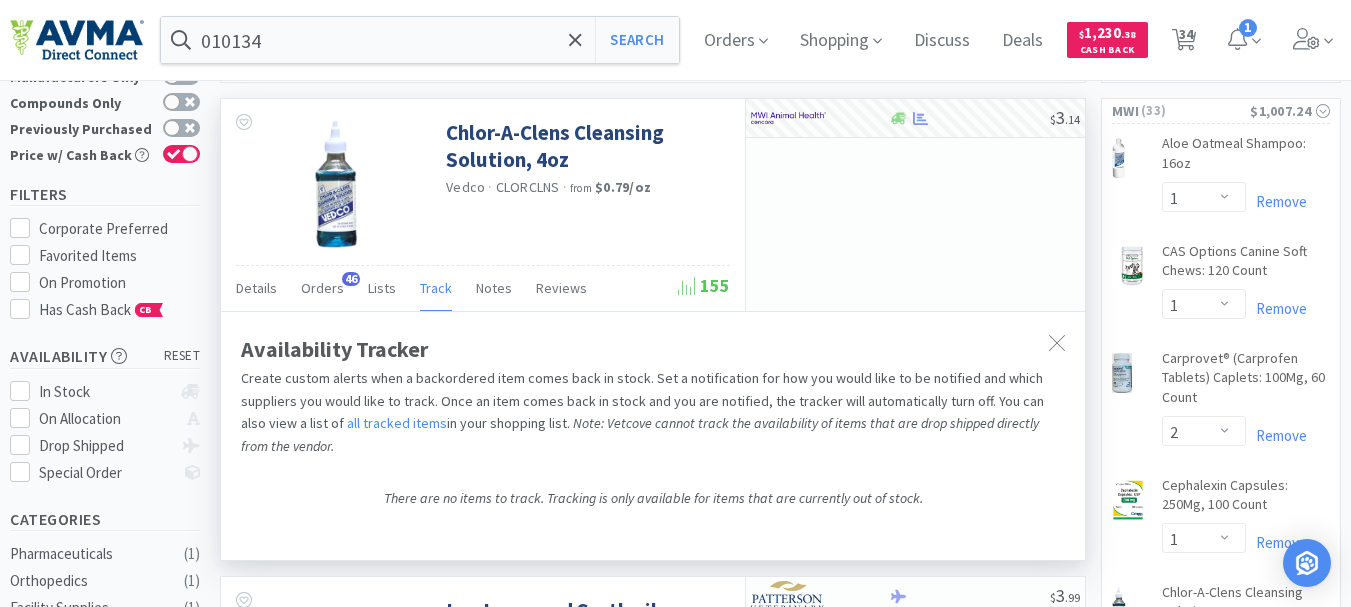 scroll, scrollTop: 0, scrollLeft: 0, axis: both 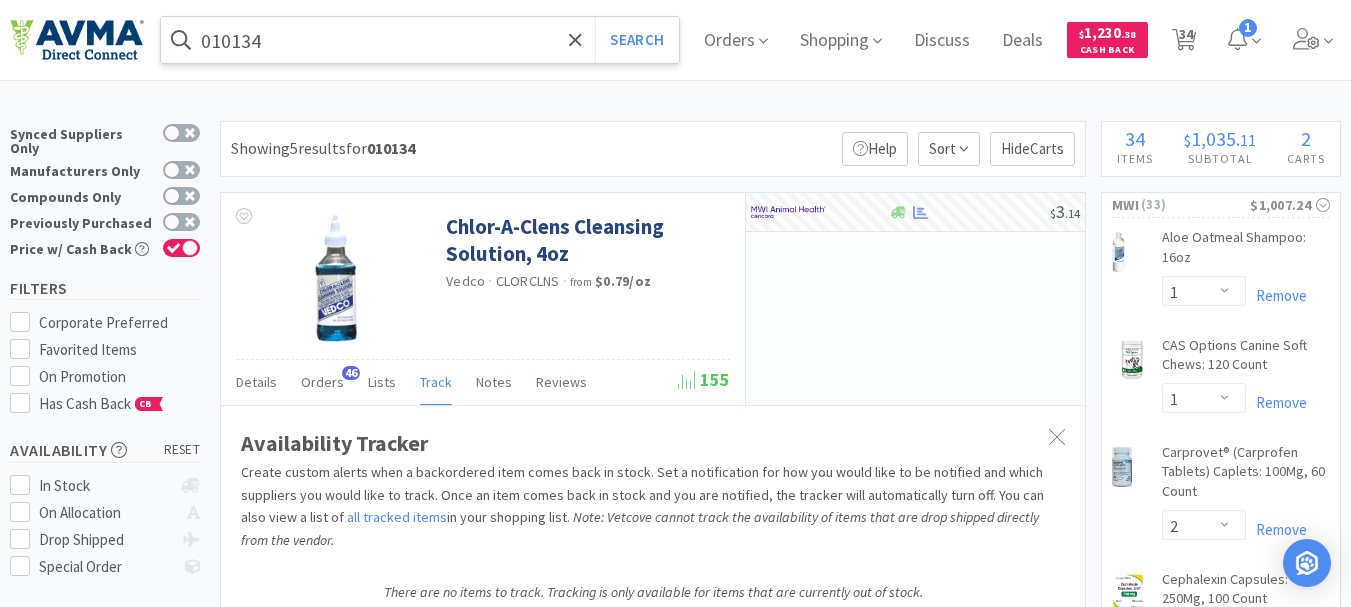 click on "010134" at bounding box center (420, 40) 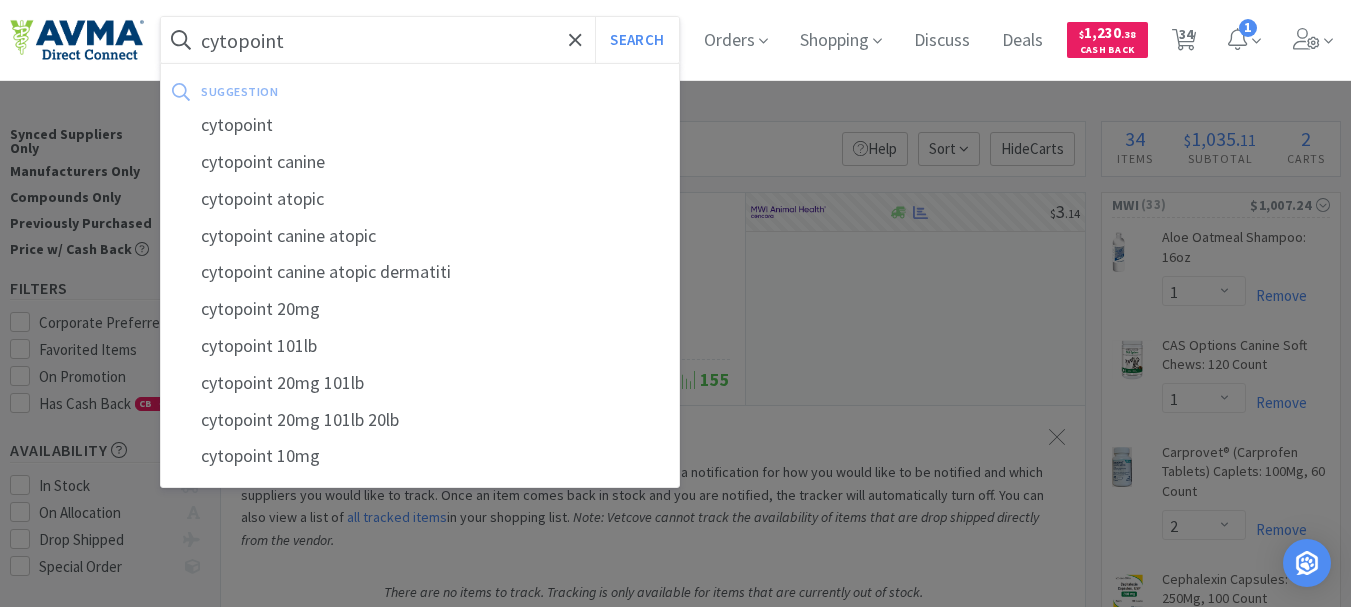 type on "cytopoint" 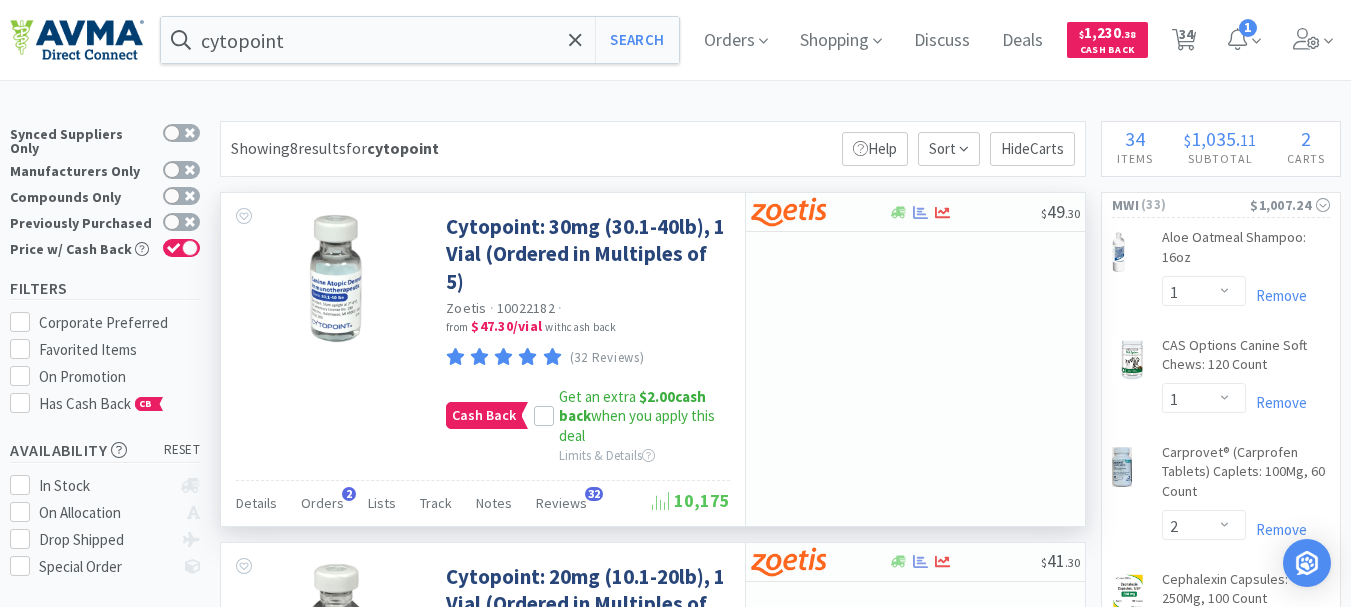 click on "Cytopoint: 40mg (30.1-40lb), 1 Vial (Ordered in Multiples of 5) Zoetis · [NUMBER] · from $47.30 / vial with cash back (32 Reviews) Cash Back Get an extra $2.00 cash back when you apply this deal Limits & Details" at bounding box center [595, 331] 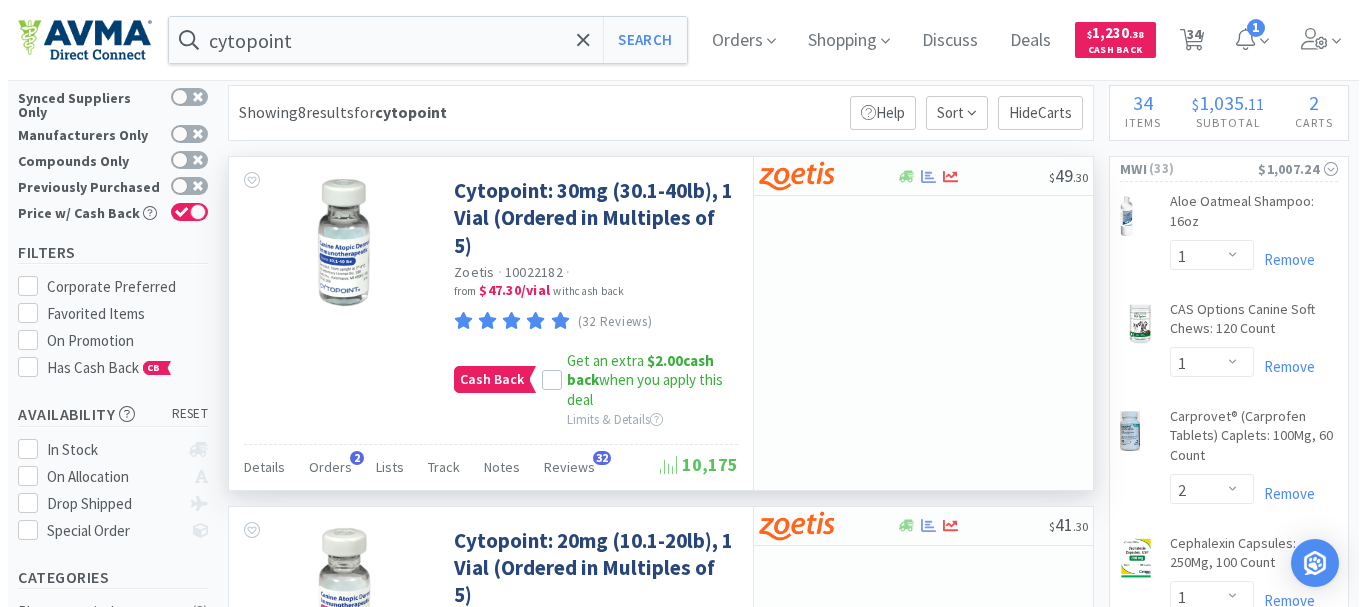 scroll, scrollTop: 0, scrollLeft: 0, axis: both 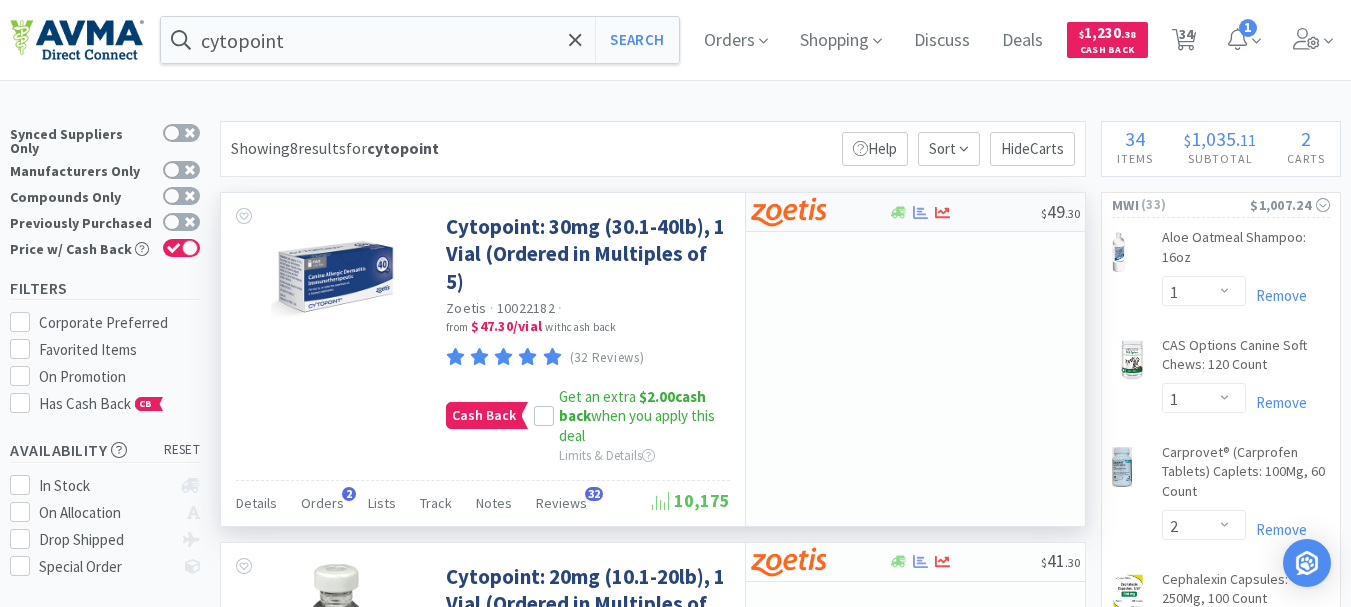 click at bounding box center (788, 212) 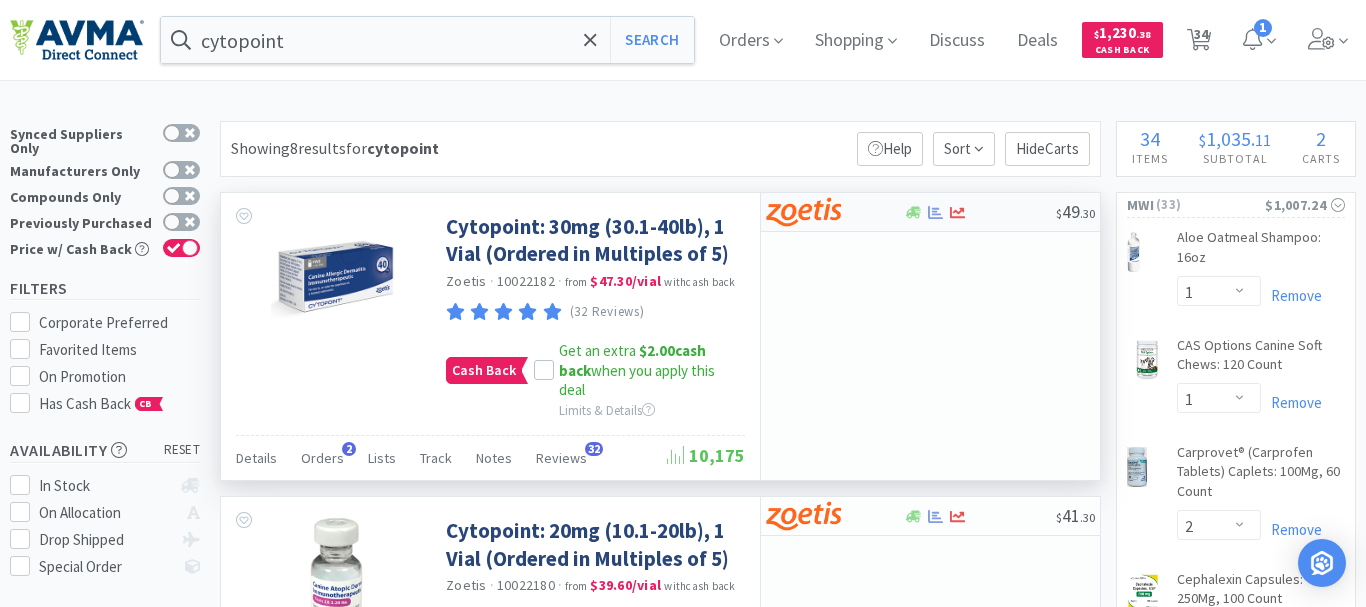 select on "5" 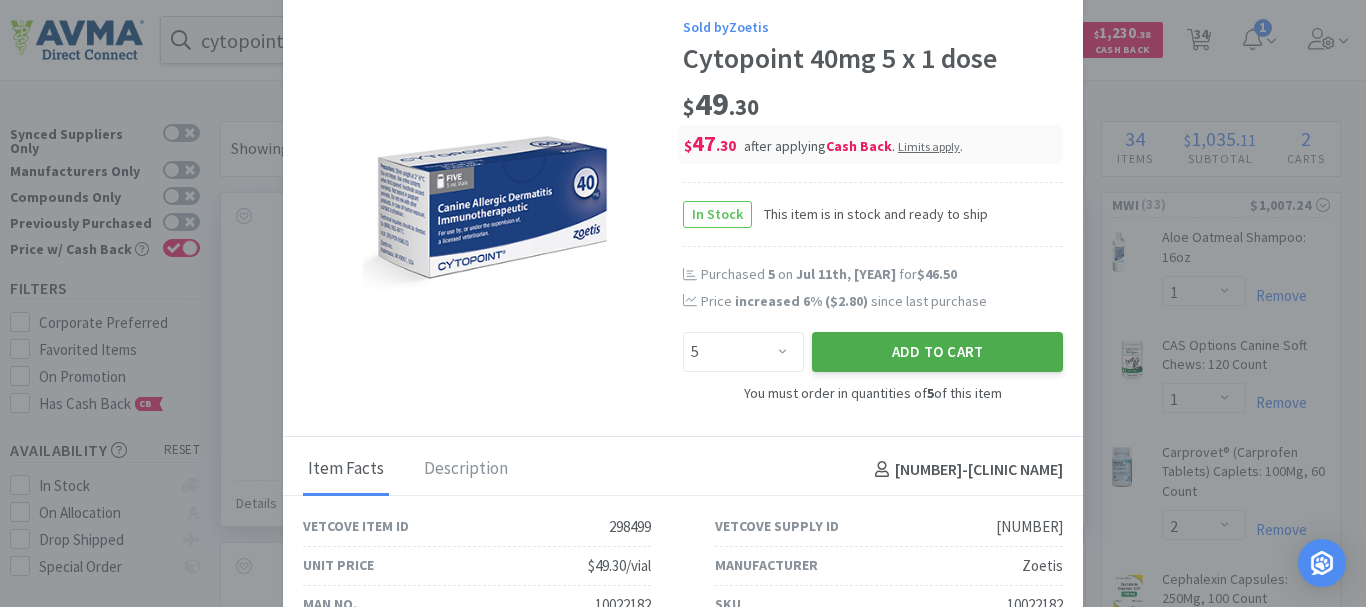 click on "Add to Cart" at bounding box center (937, 352) 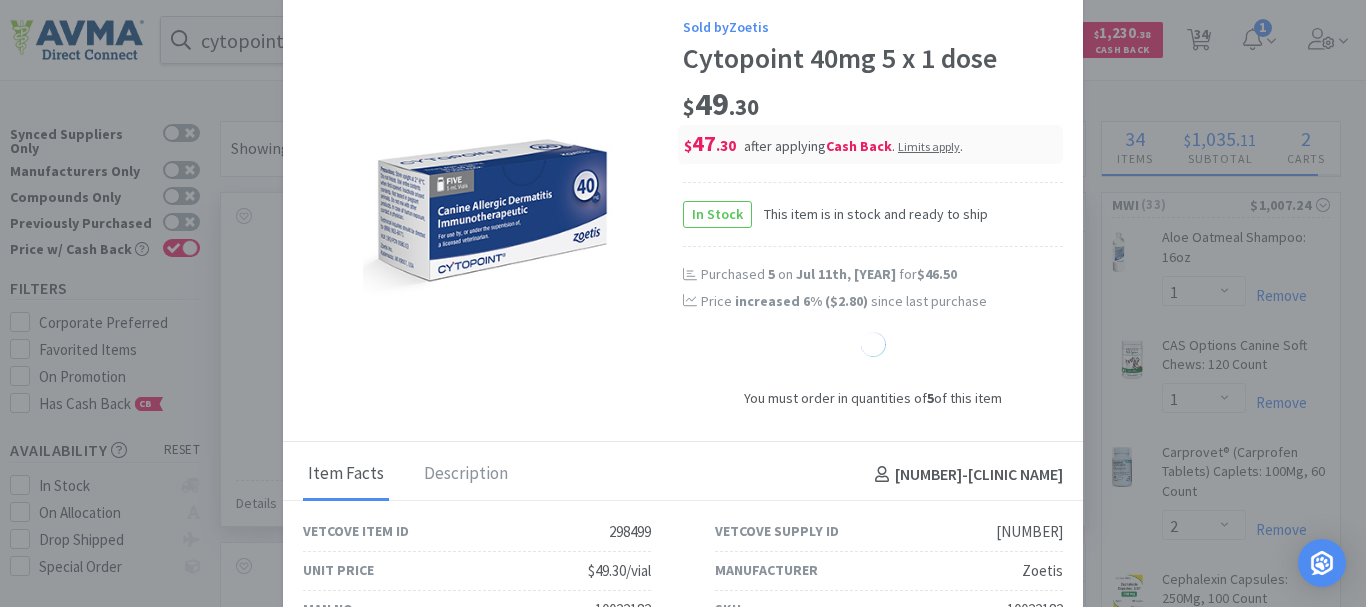 select on "5" 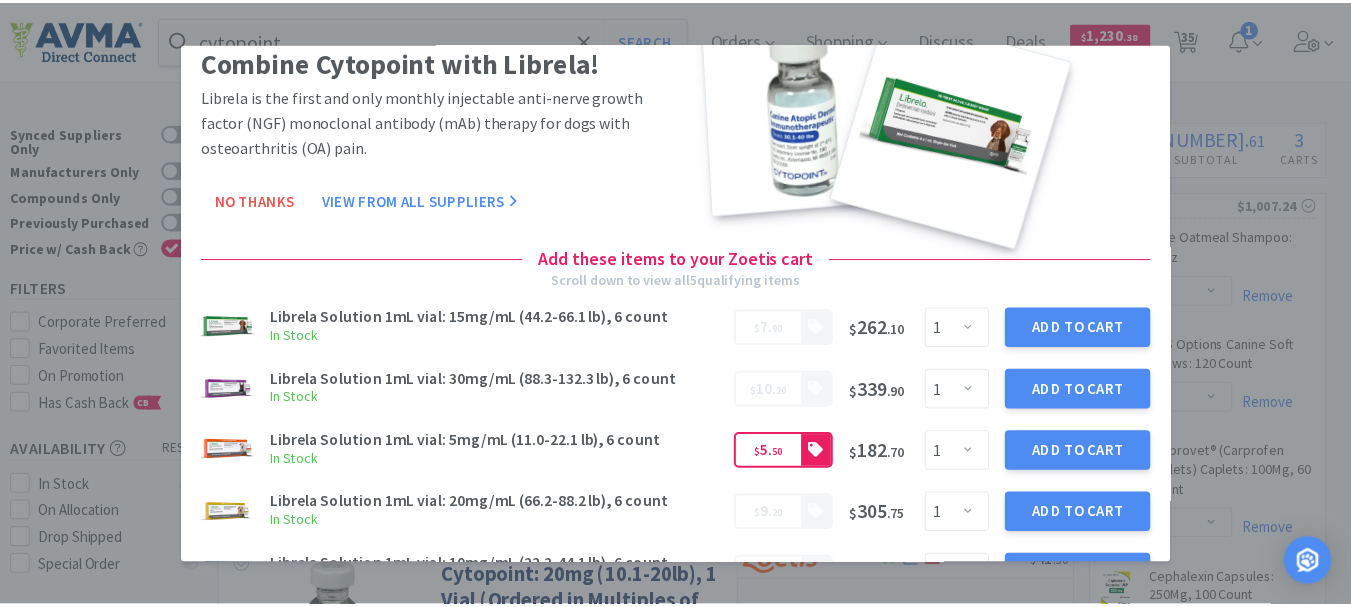 scroll, scrollTop: 0, scrollLeft: 0, axis: both 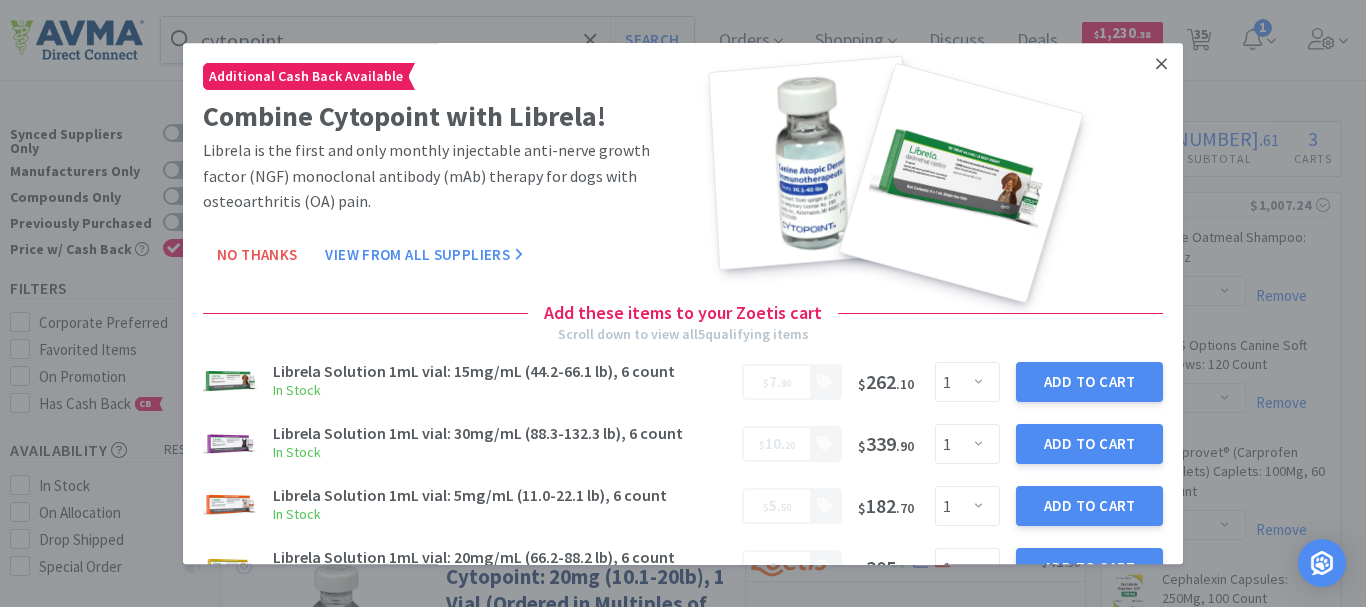 click 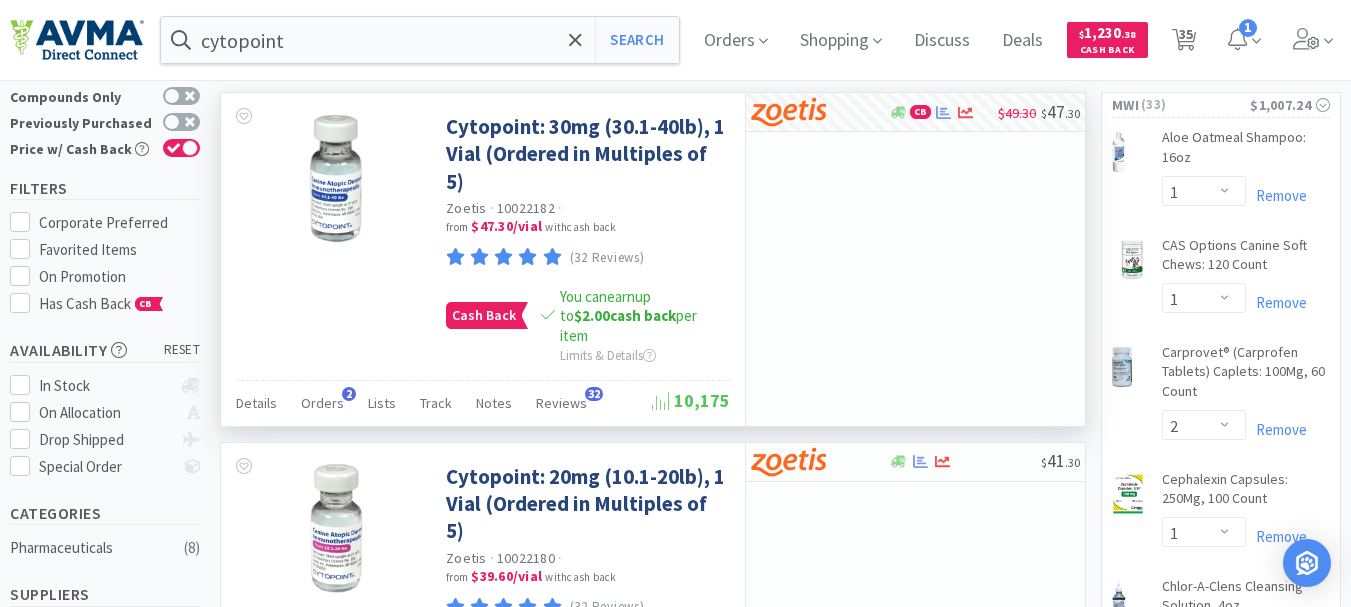 scroll, scrollTop: 0, scrollLeft: 0, axis: both 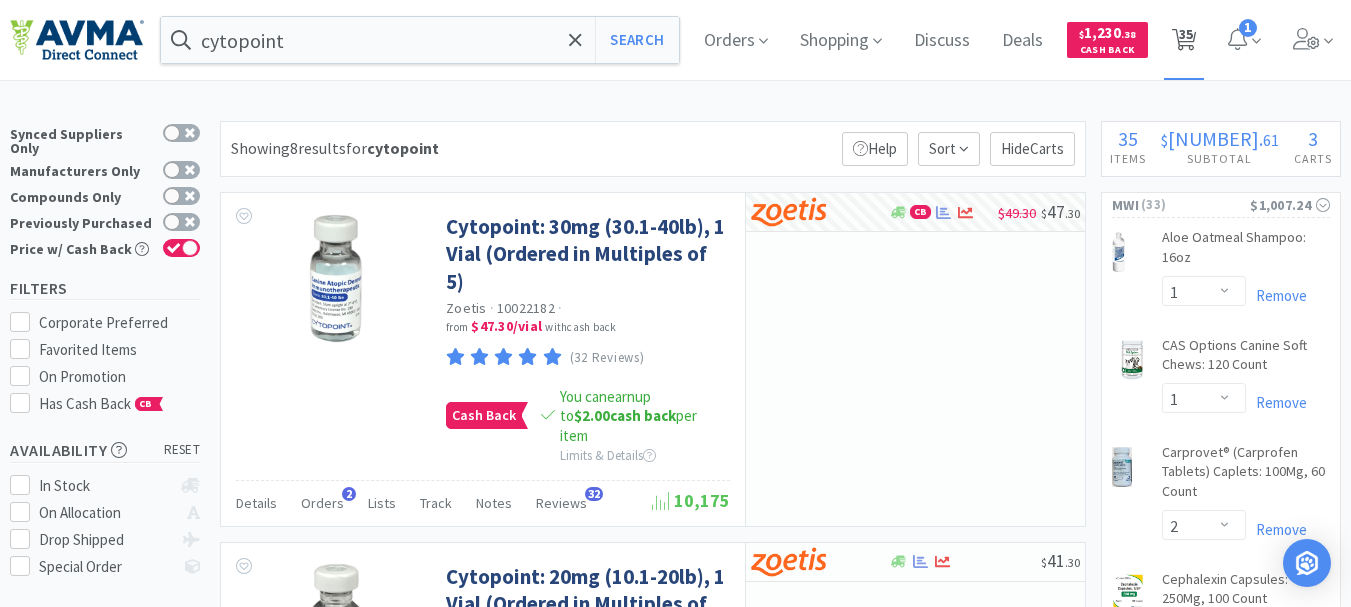 click on "35" at bounding box center [1186, 34] 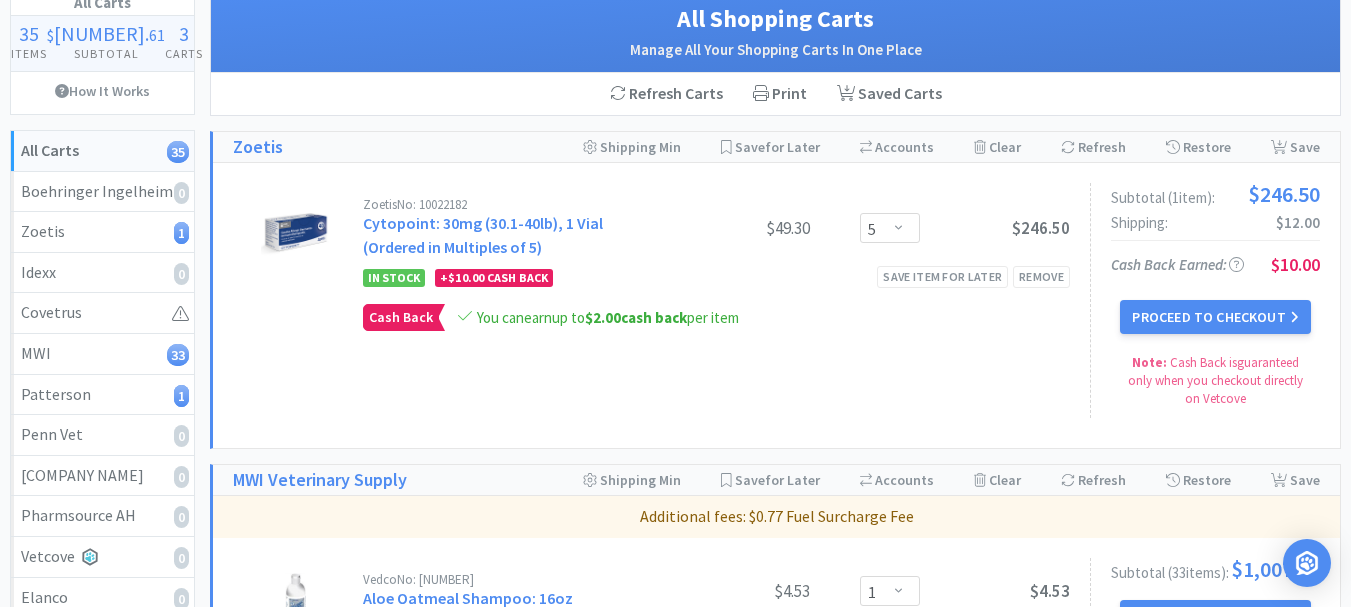 scroll, scrollTop: 100, scrollLeft: 0, axis: vertical 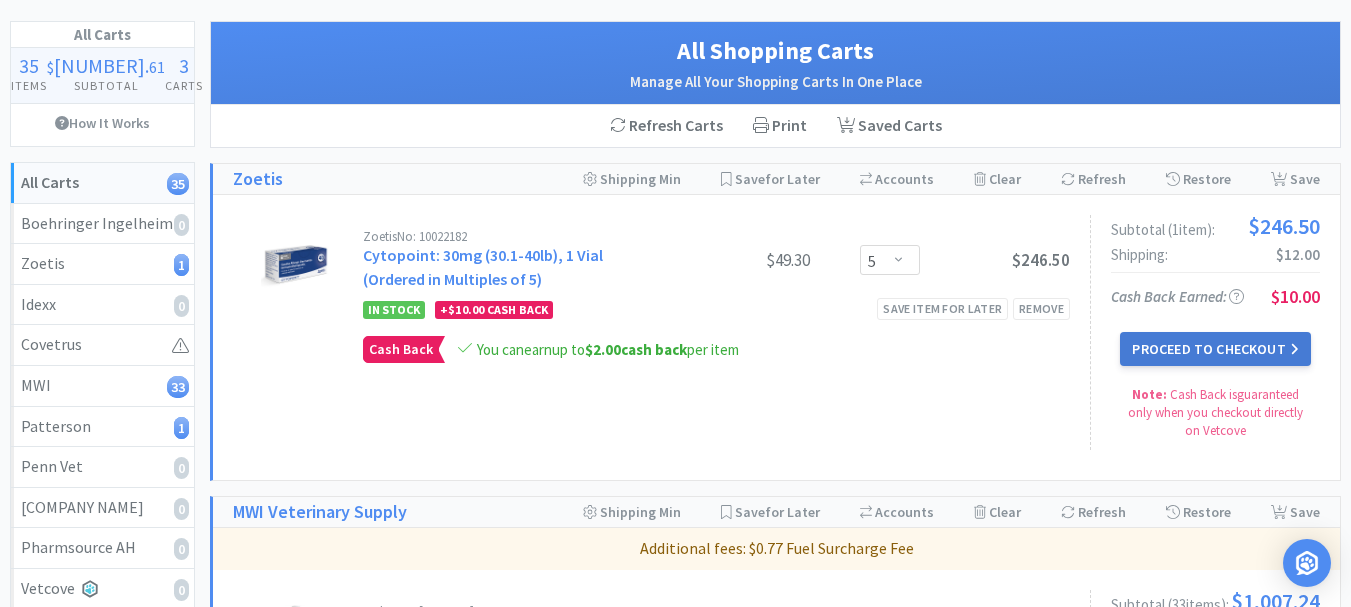 click on "Proceed to Checkout" at bounding box center [1215, 349] 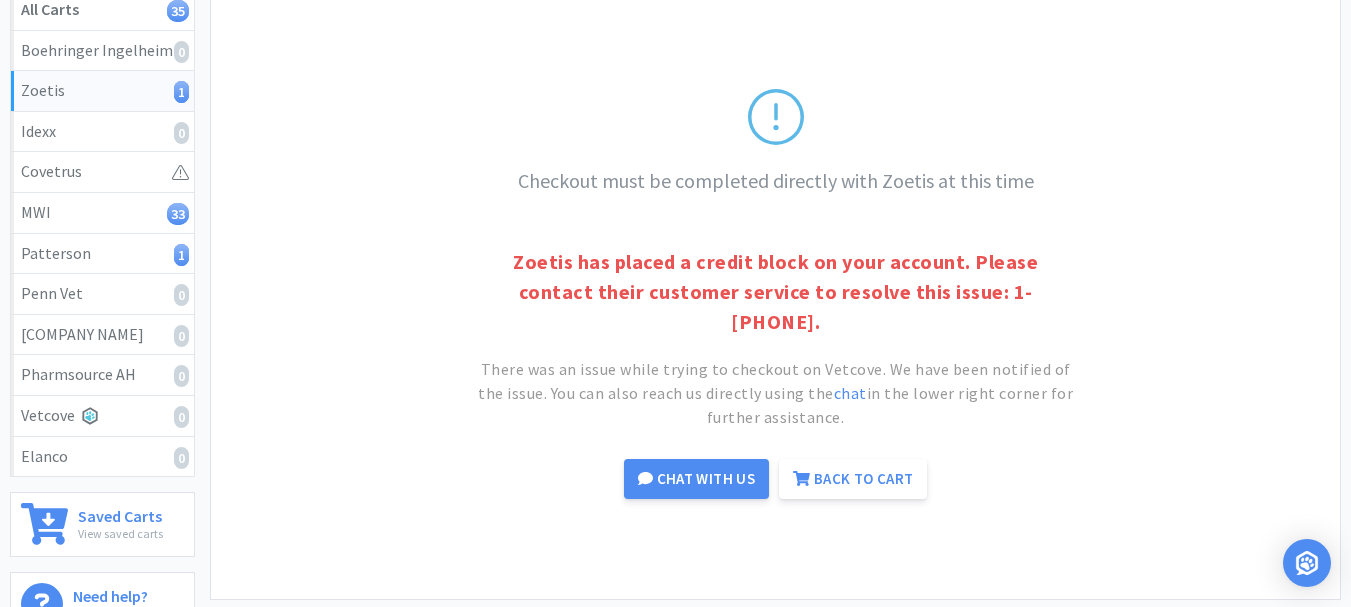 scroll, scrollTop: 400, scrollLeft: 0, axis: vertical 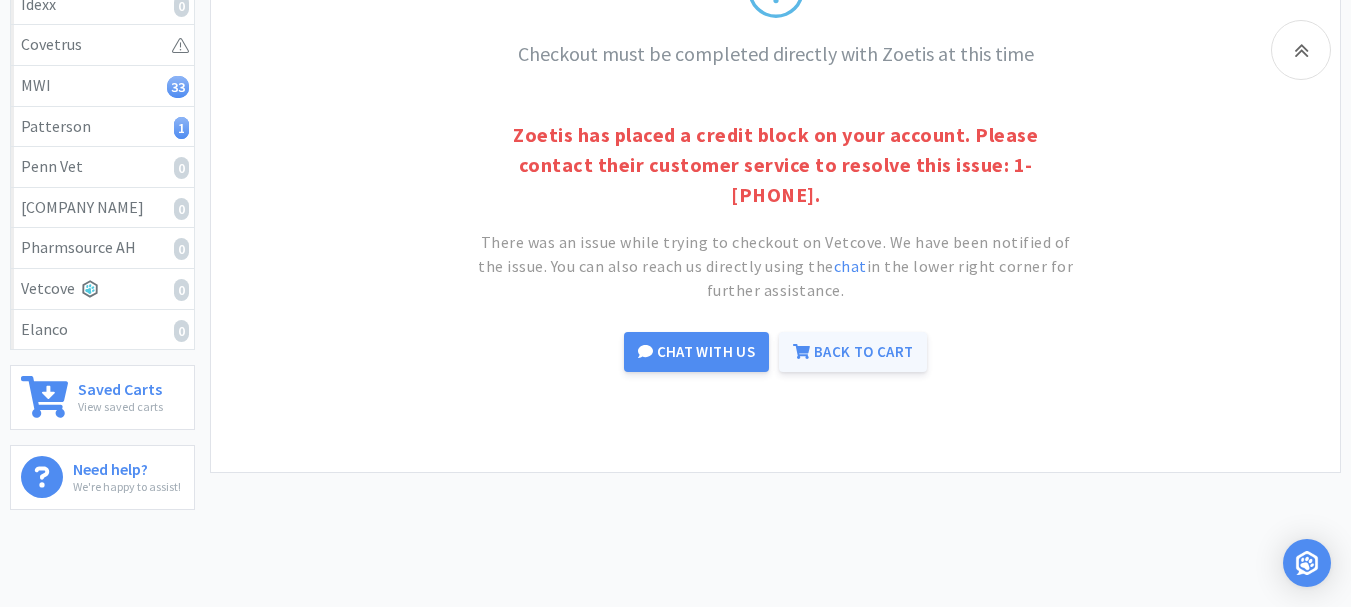 click on "Back to Cart" at bounding box center [853, 352] 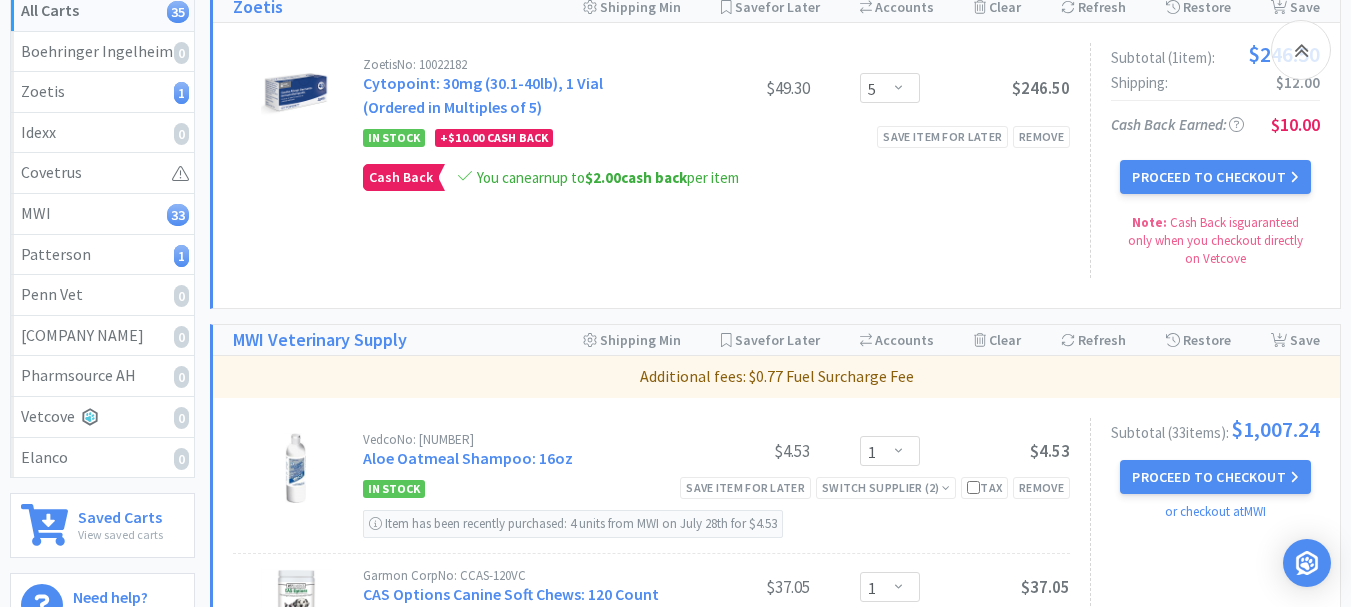 scroll, scrollTop: 100, scrollLeft: 0, axis: vertical 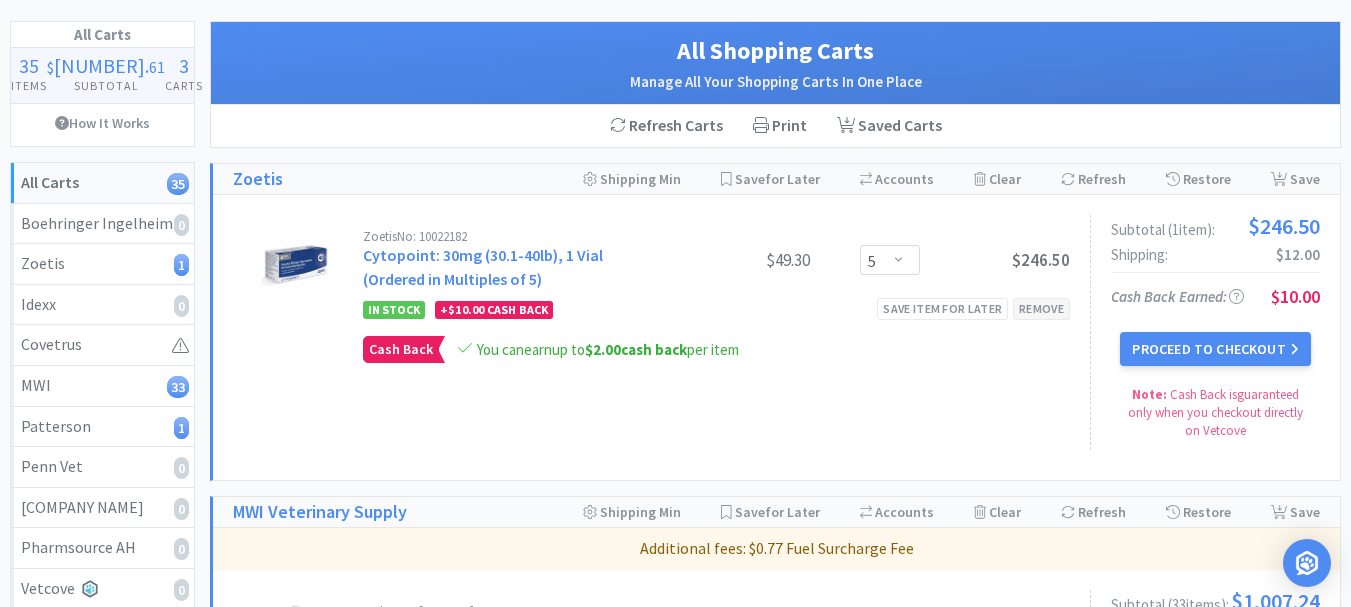 click on "Remove" at bounding box center (1041, 308) 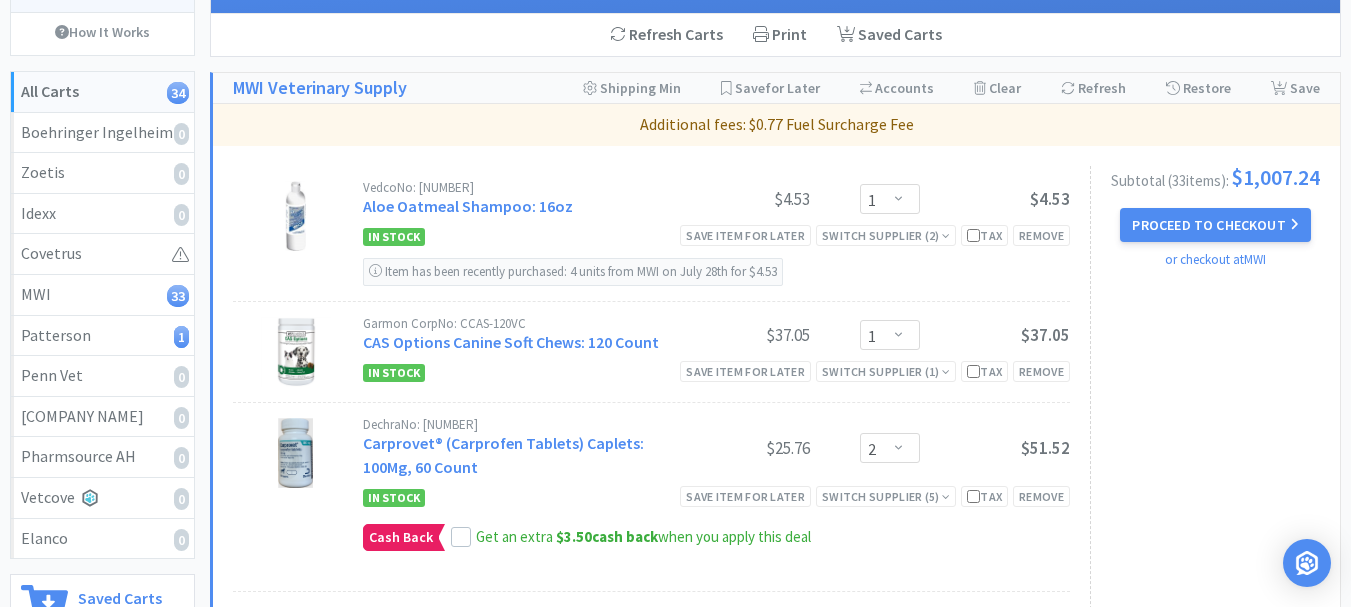 scroll, scrollTop: 0, scrollLeft: 0, axis: both 